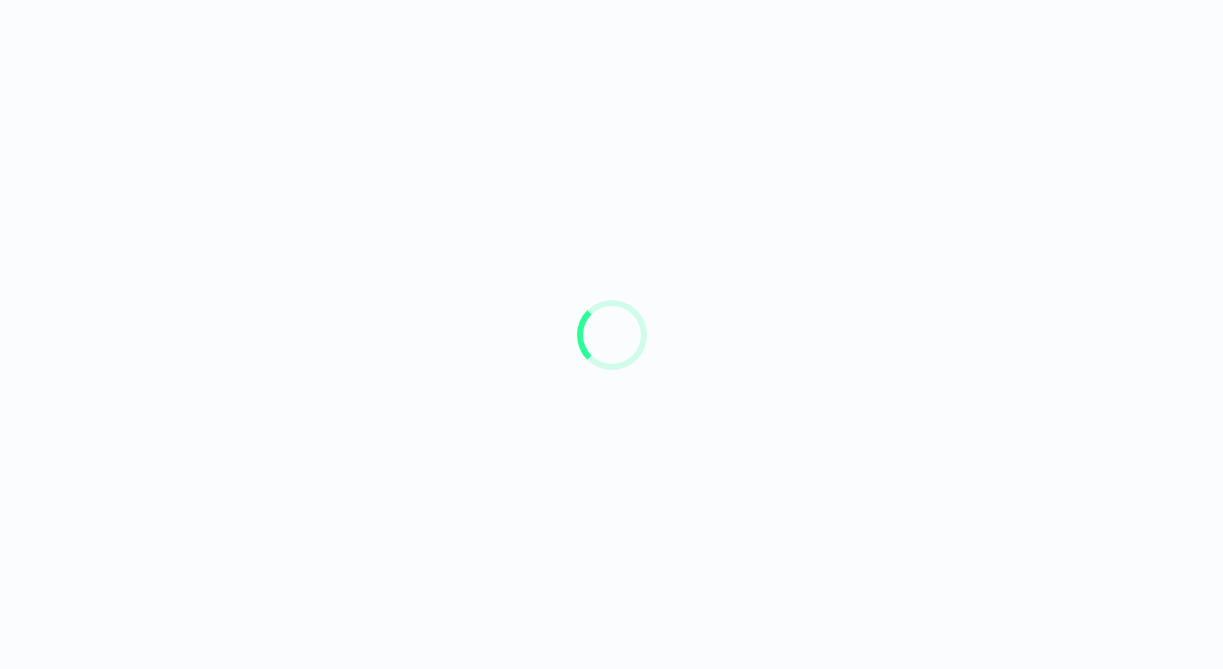scroll, scrollTop: 0, scrollLeft: 0, axis: both 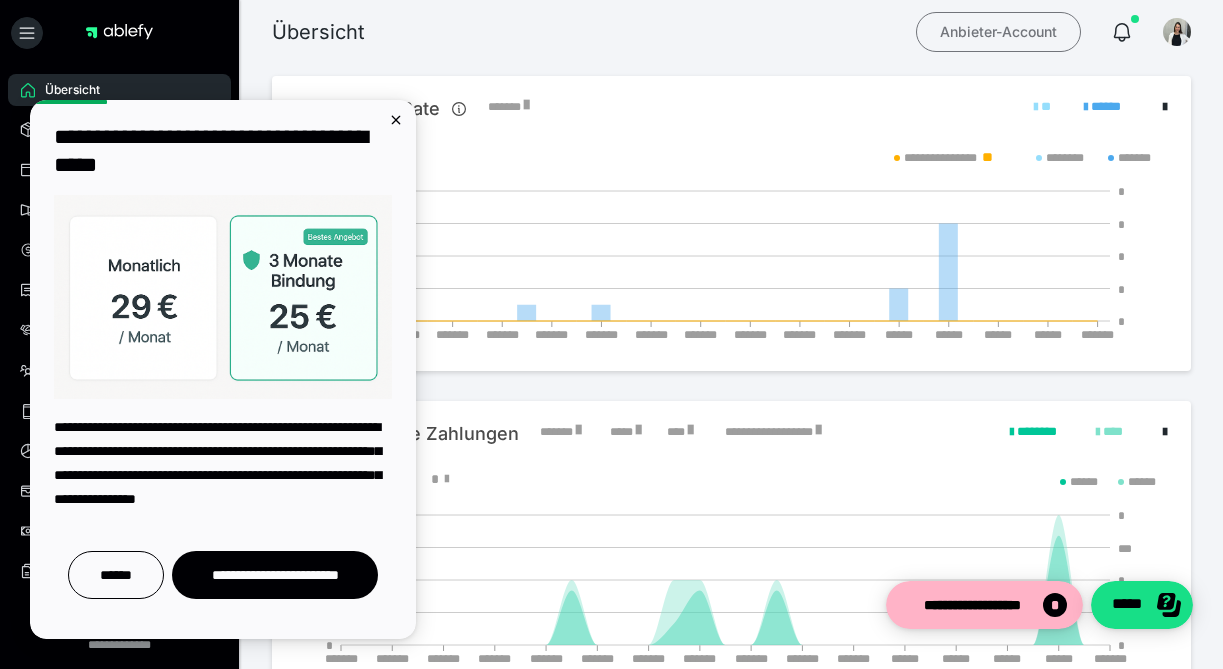 click on "Anbieter-Account" at bounding box center (998, 32) 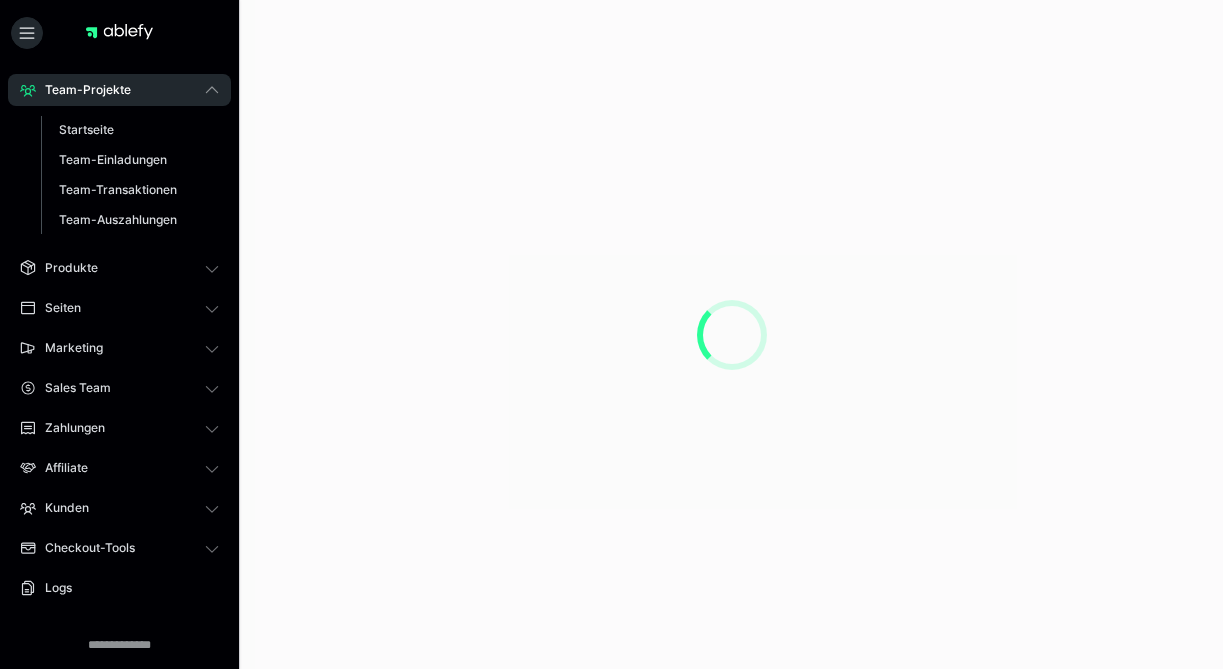 scroll, scrollTop: 0, scrollLeft: 0, axis: both 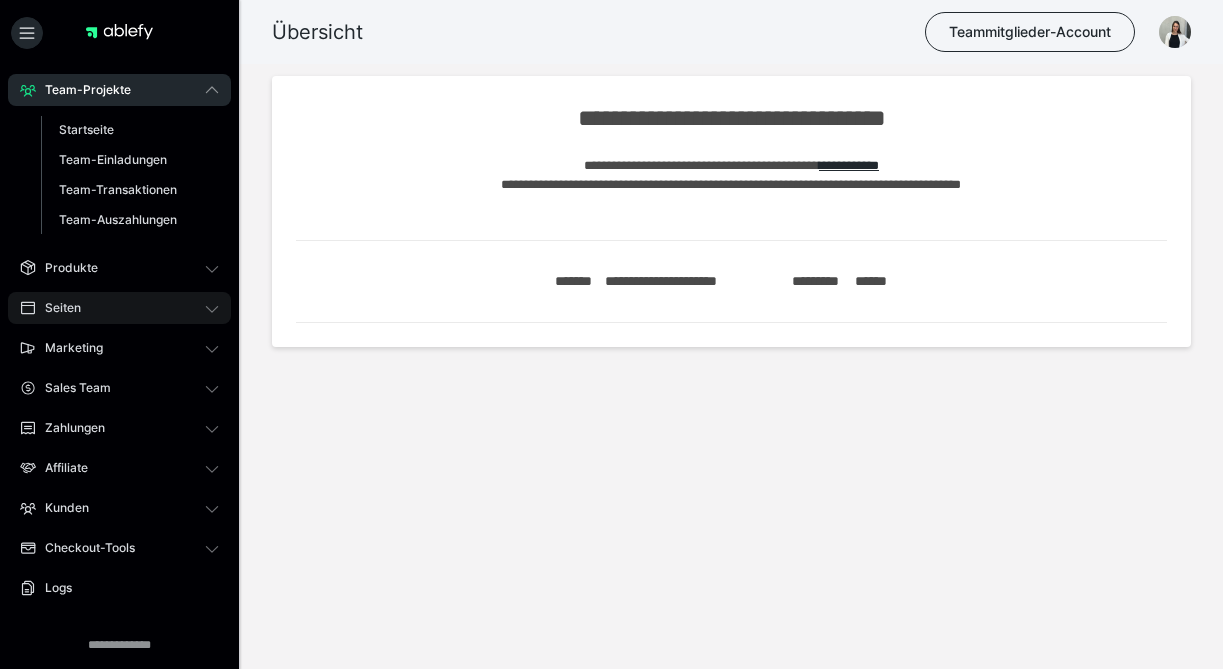 click on "Seiten" at bounding box center [119, 308] 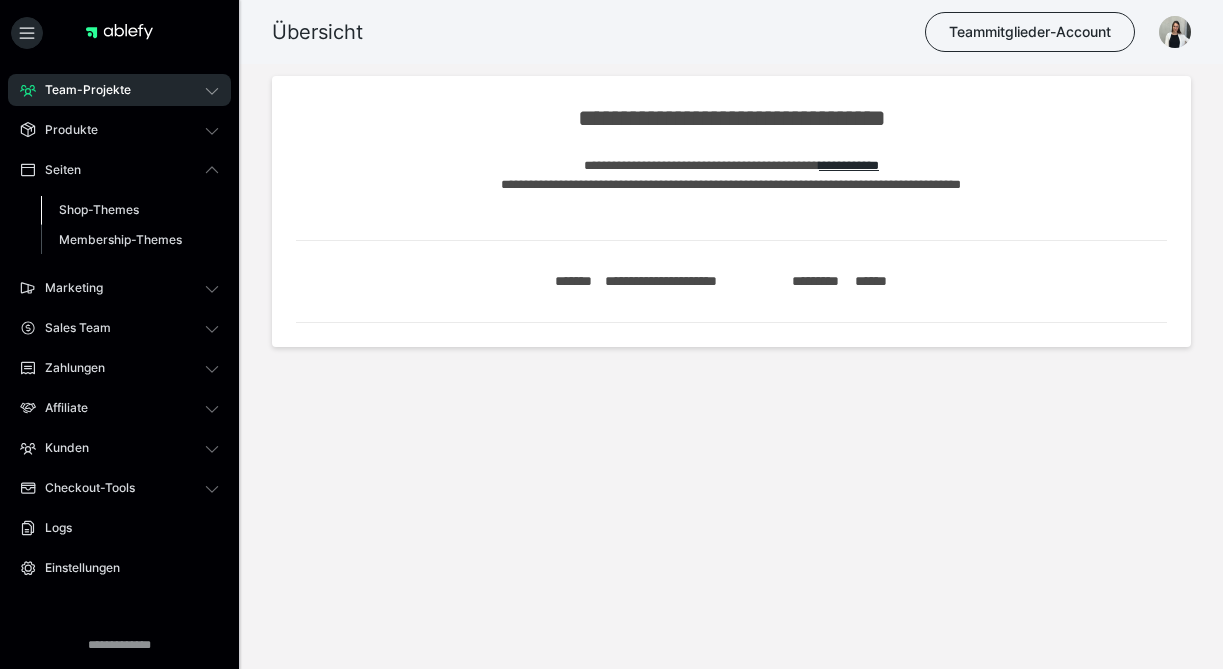 click on "Shop-Themes" at bounding box center [99, 209] 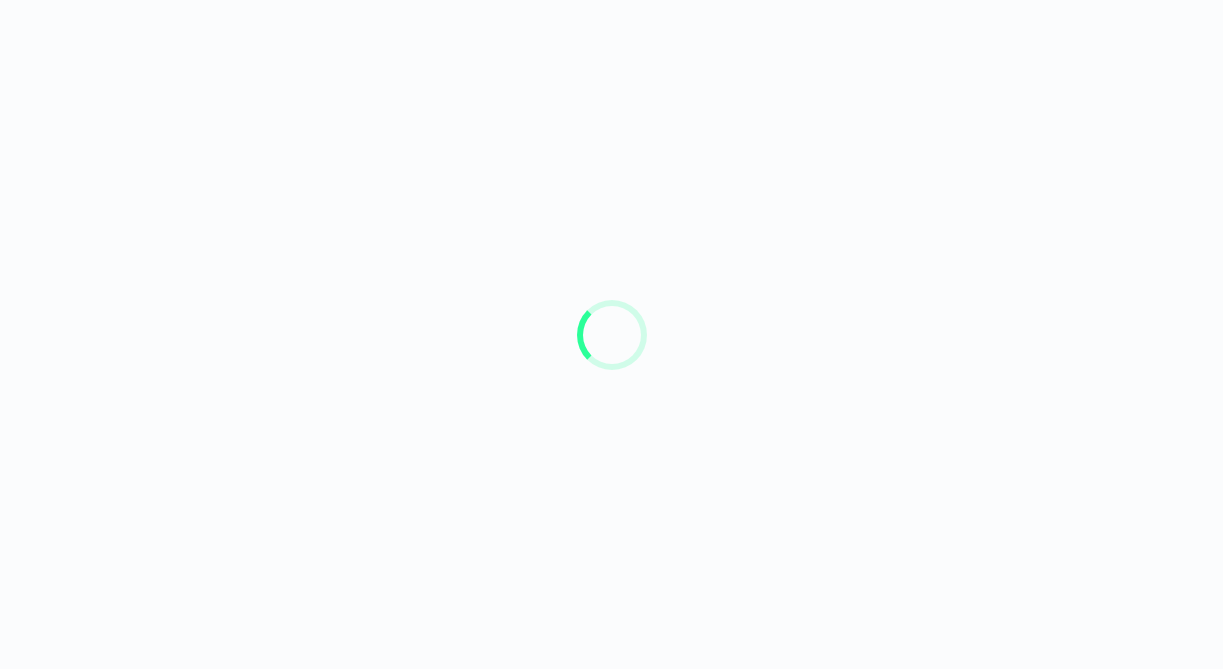 scroll, scrollTop: 0, scrollLeft: 0, axis: both 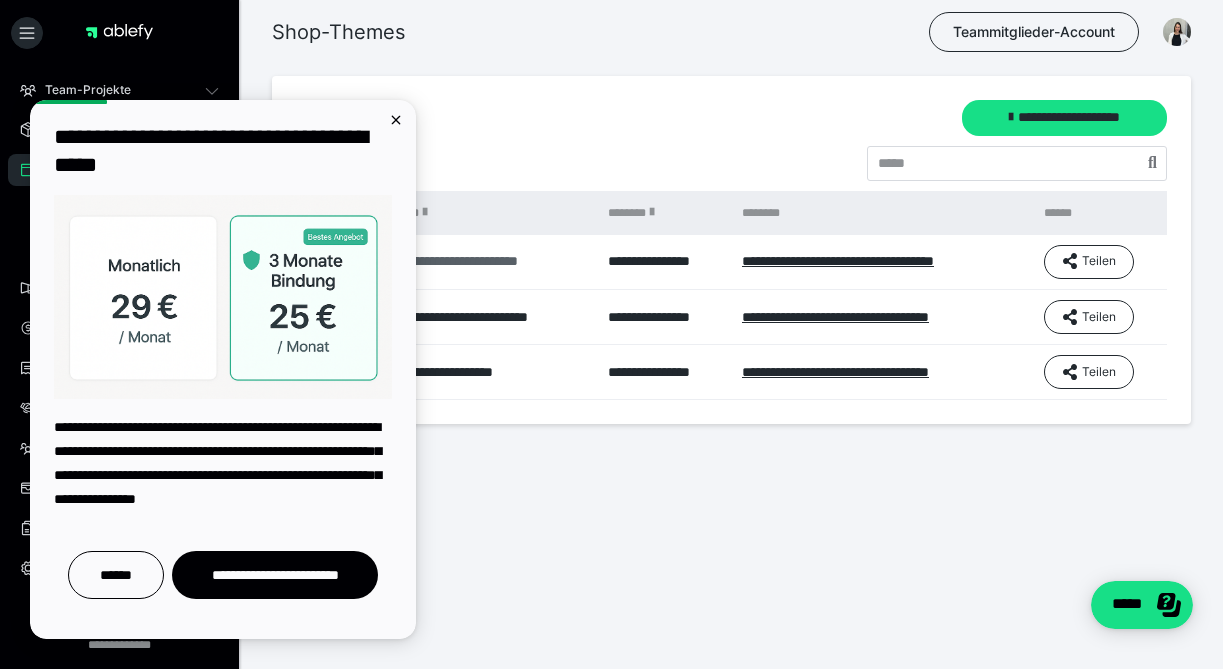 click on "**********" at bounding box center (494, 261) 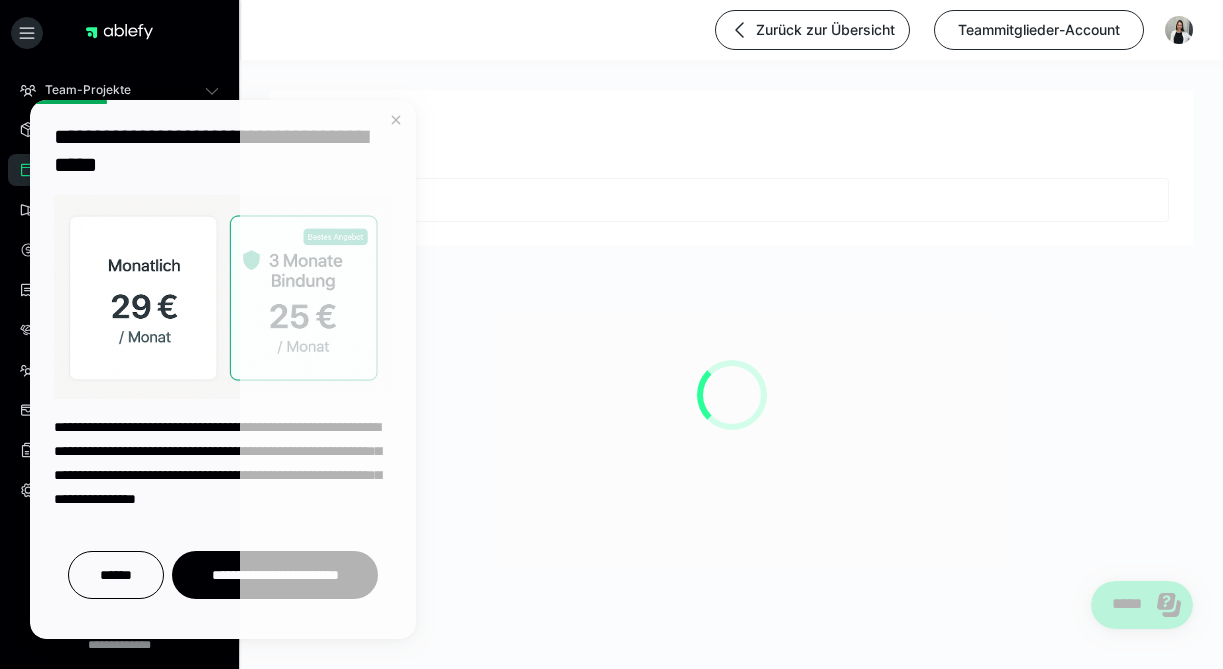 type on "**********" 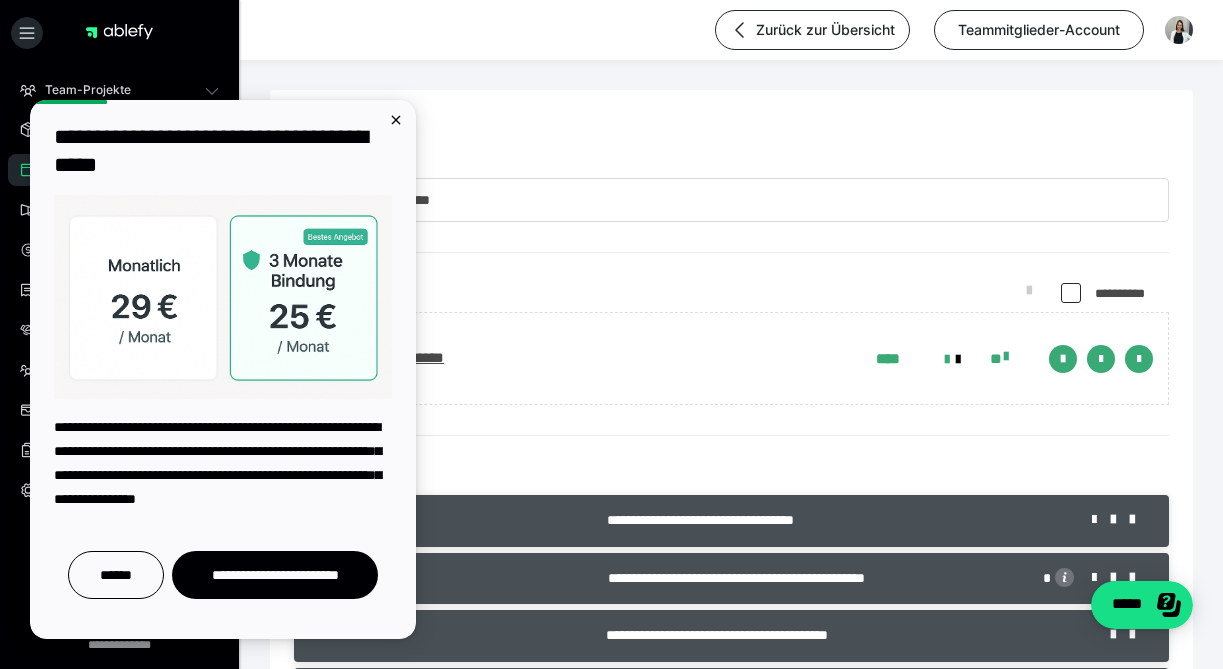 click on "******" at bounding box center [731, 470] 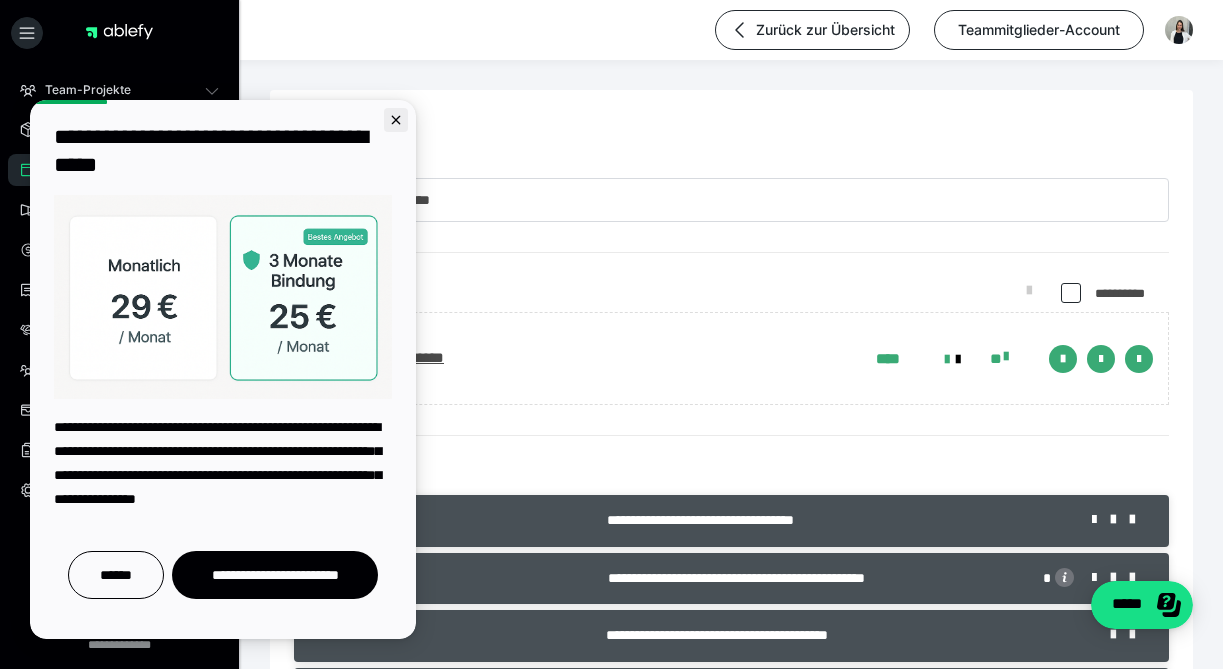 click 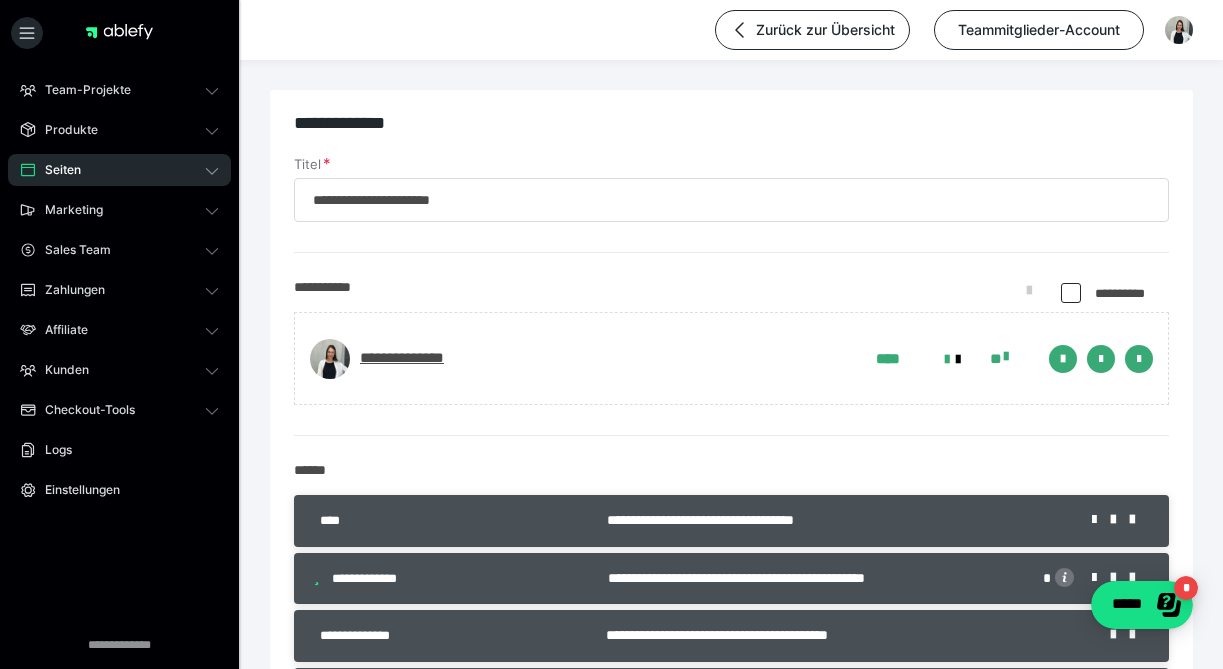 scroll, scrollTop: 0, scrollLeft: 0, axis: both 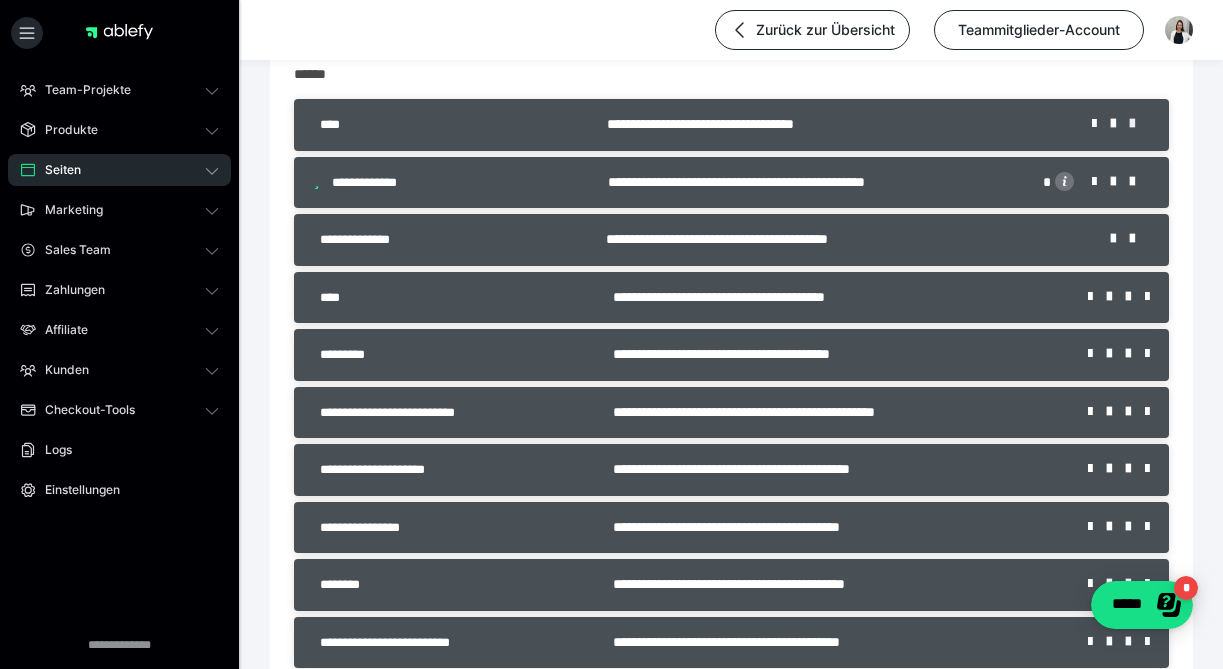 click at bounding box center [1139, 124] 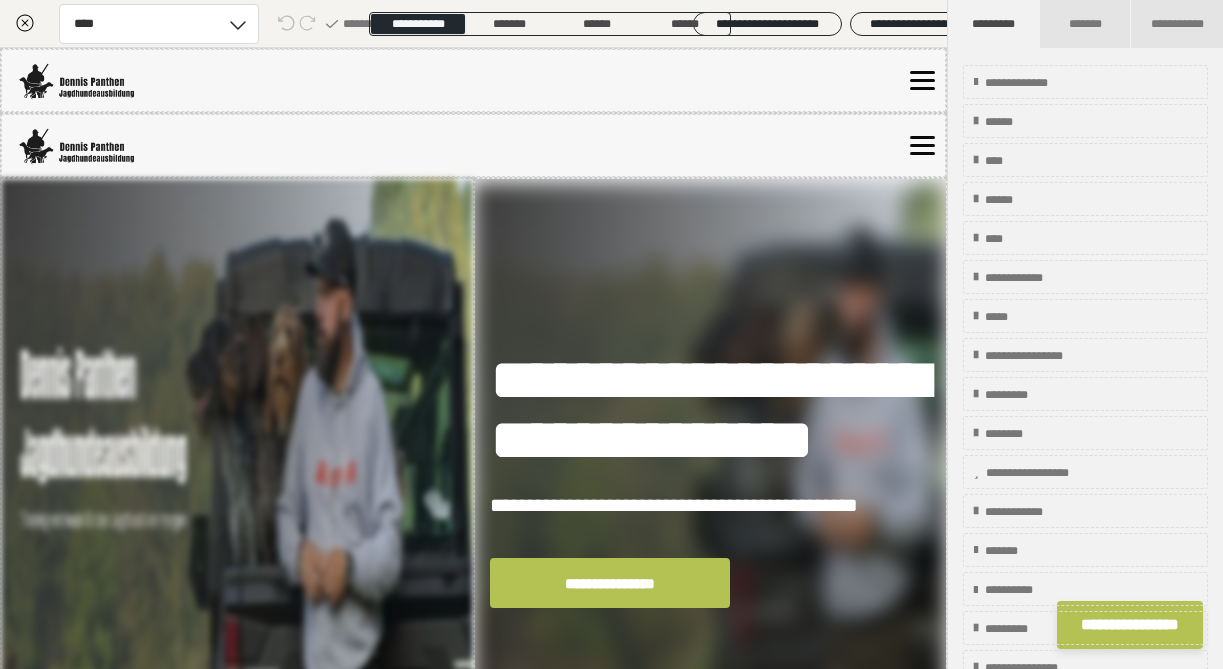 click 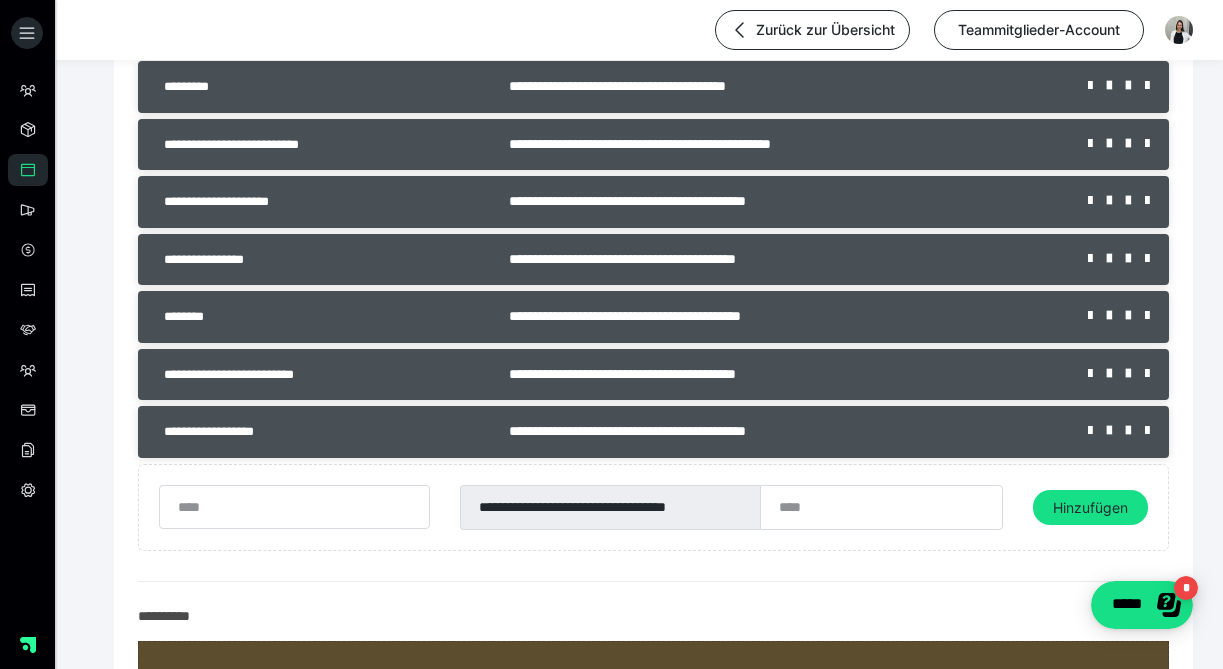 scroll, scrollTop: 713, scrollLeft: 0, axis: vertical 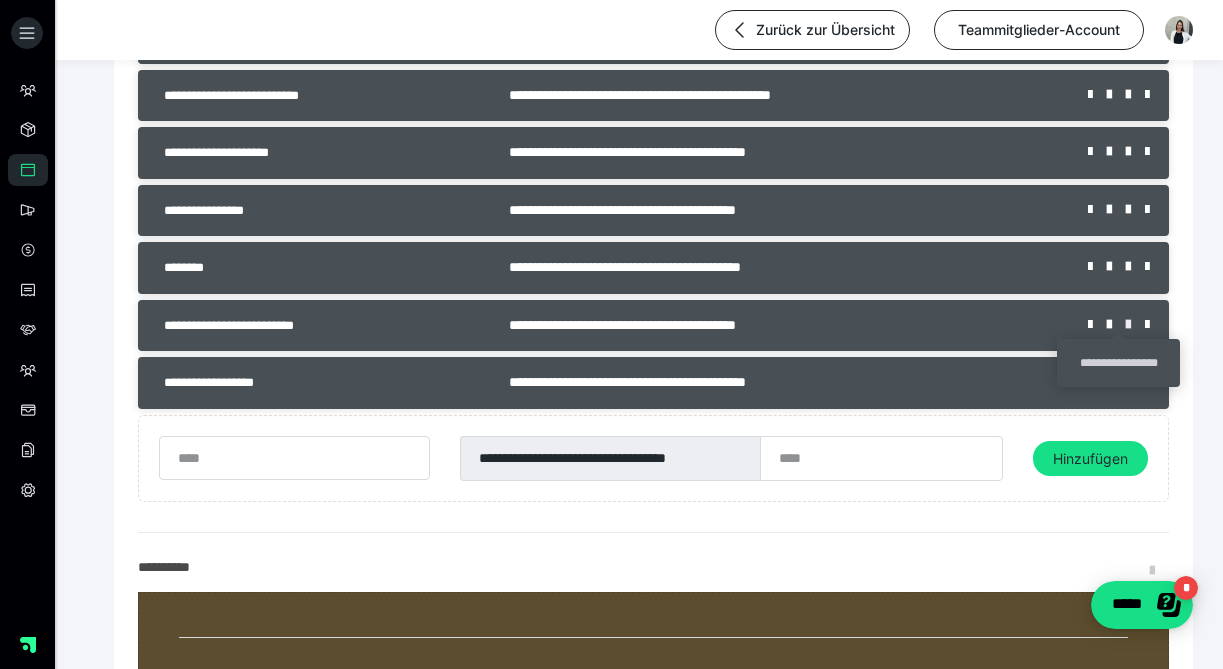 click at bounding box center (1135, 325) 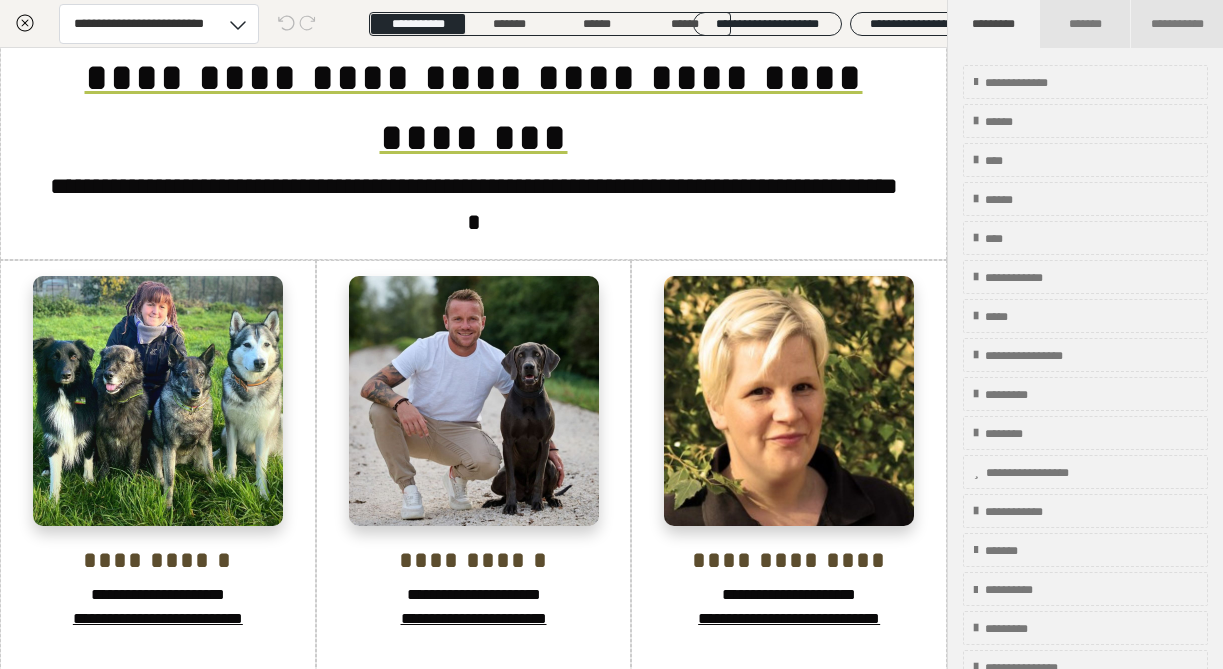 scroll, scrollTop: 706, scrollLeft: 0, axis: vertical 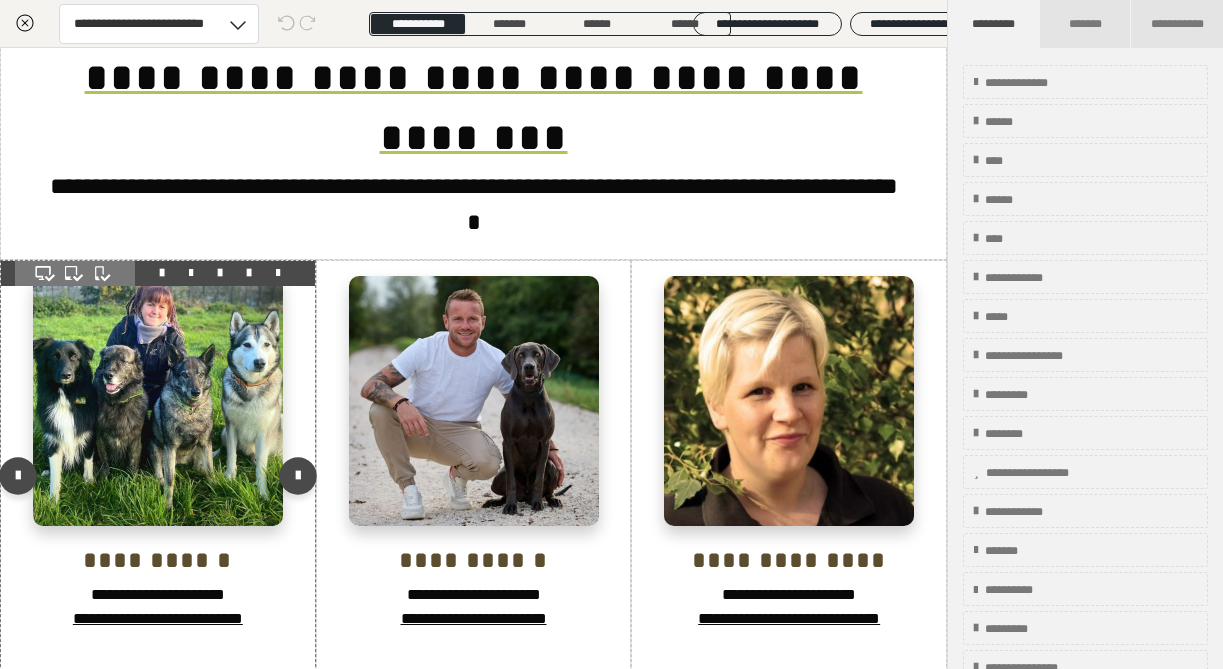 click at bounding box center (278, 273) 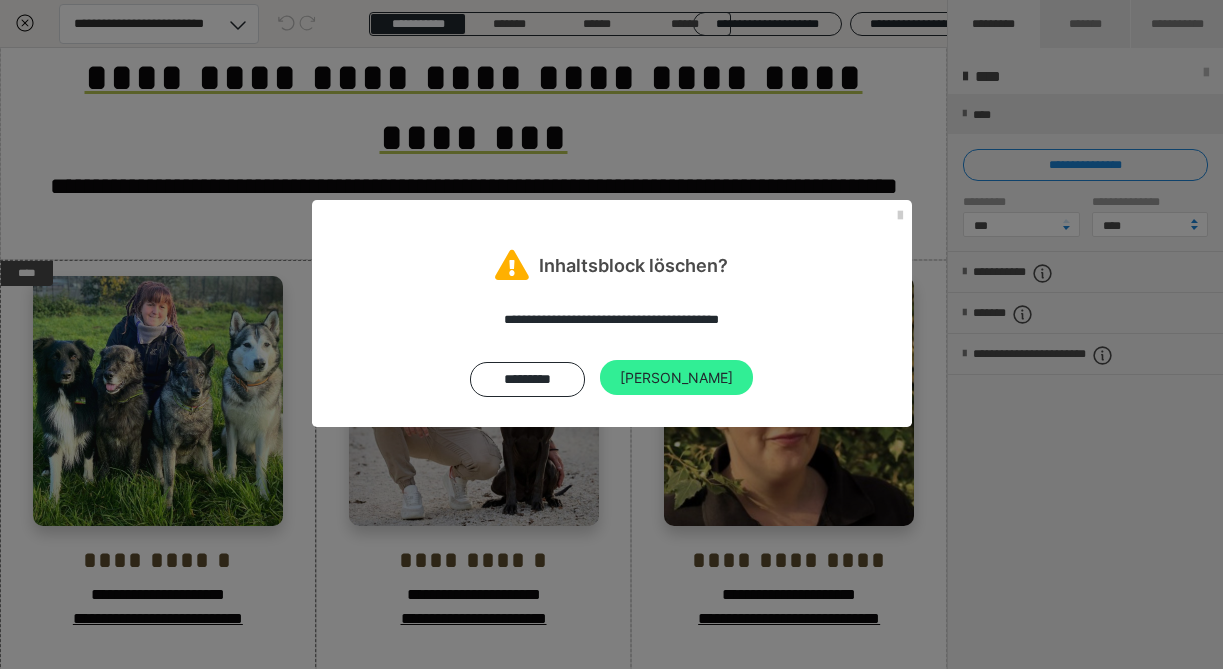 click on "[PERSON_NAME]" at bounding box center (676, 378) 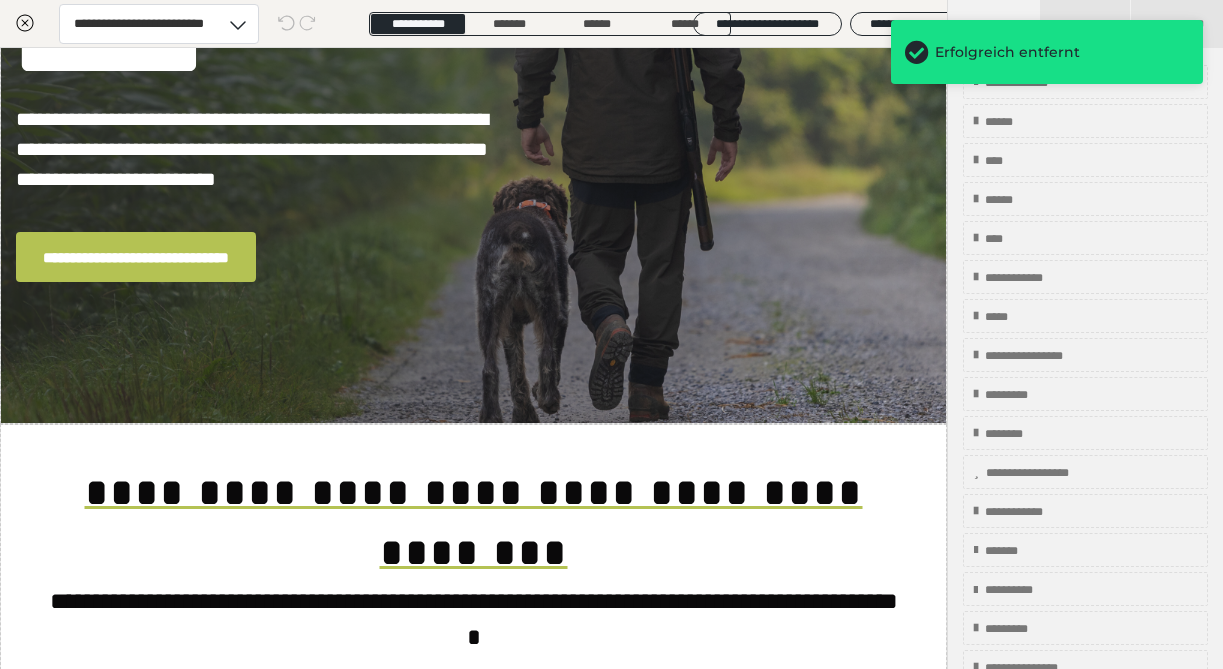 scroll, scrollTop: 0, scrollLeft: 0, axis: both 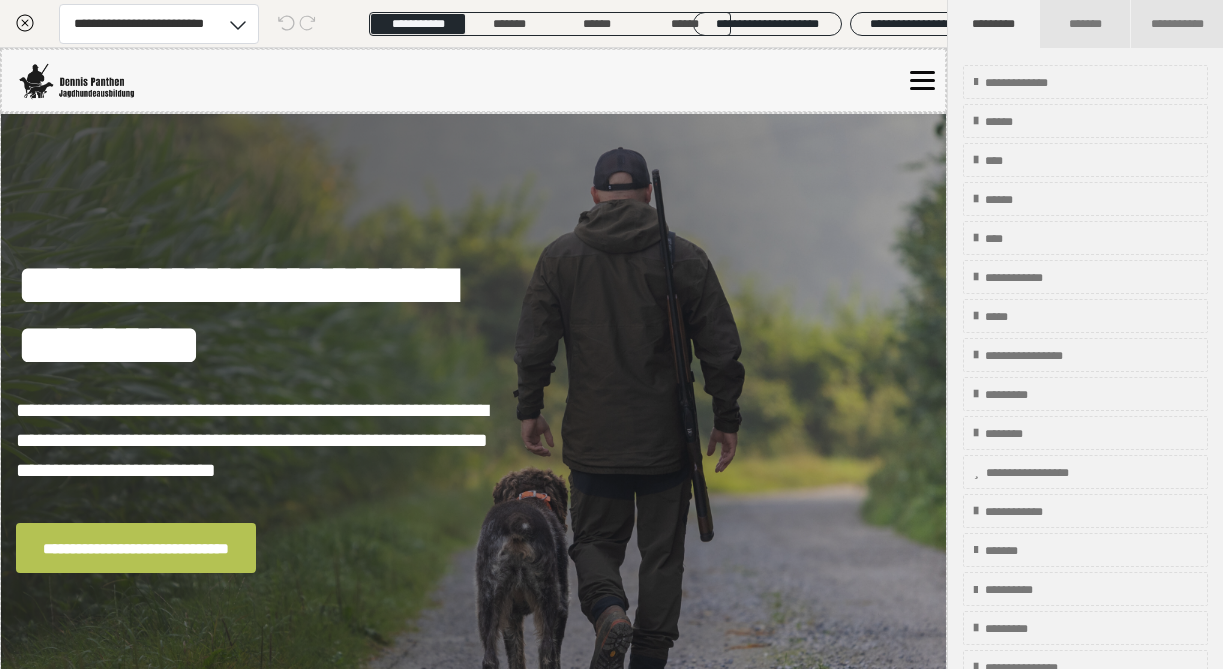click 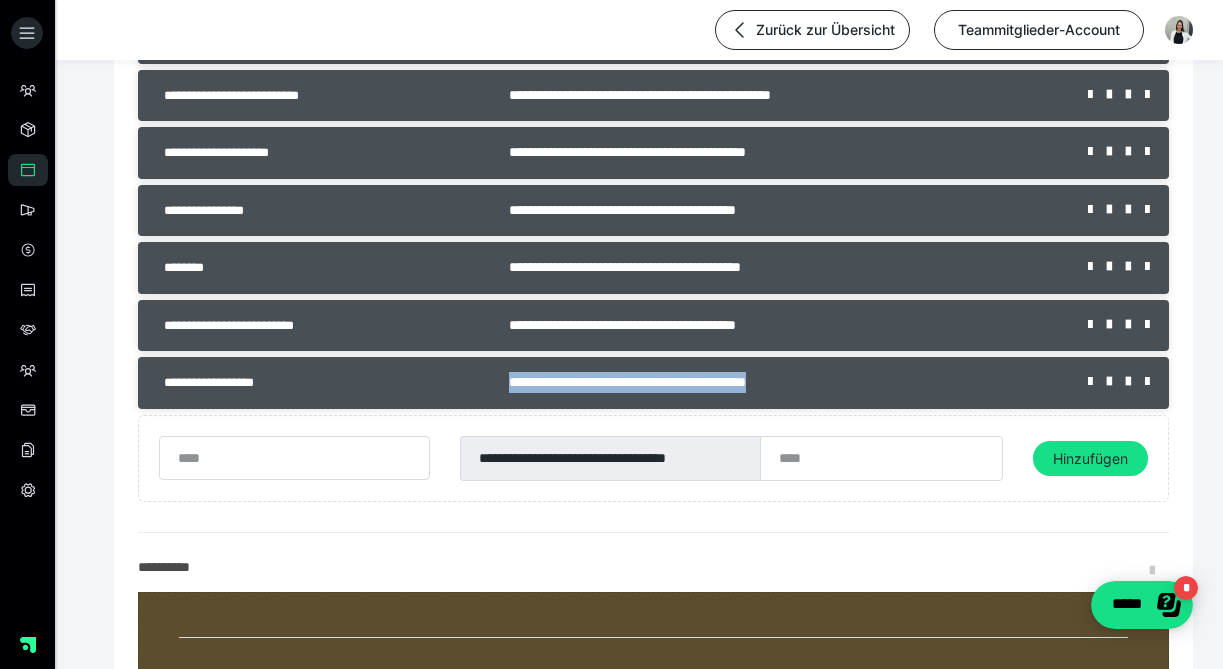 drag, startPoint x: 790, startPoint y: 386, endPoint x: 465, endPoint y: 382, distance: 325.02463 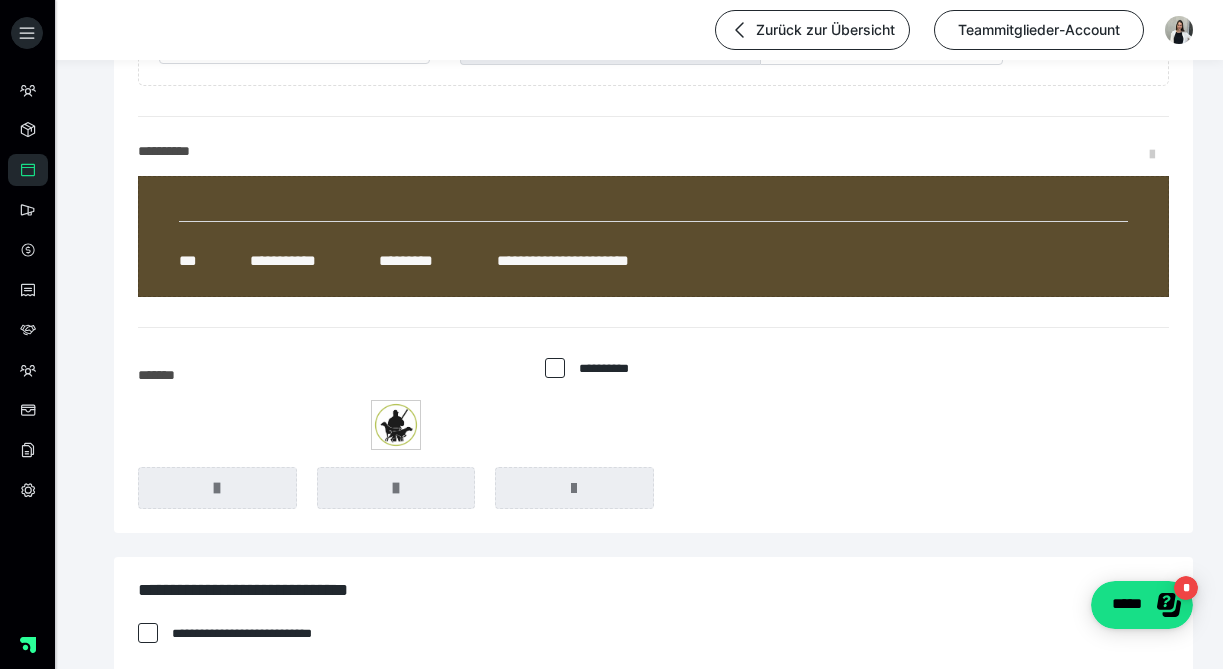 scroll, scrollTop: 1064, scrollLeft: 0, axis: vertical 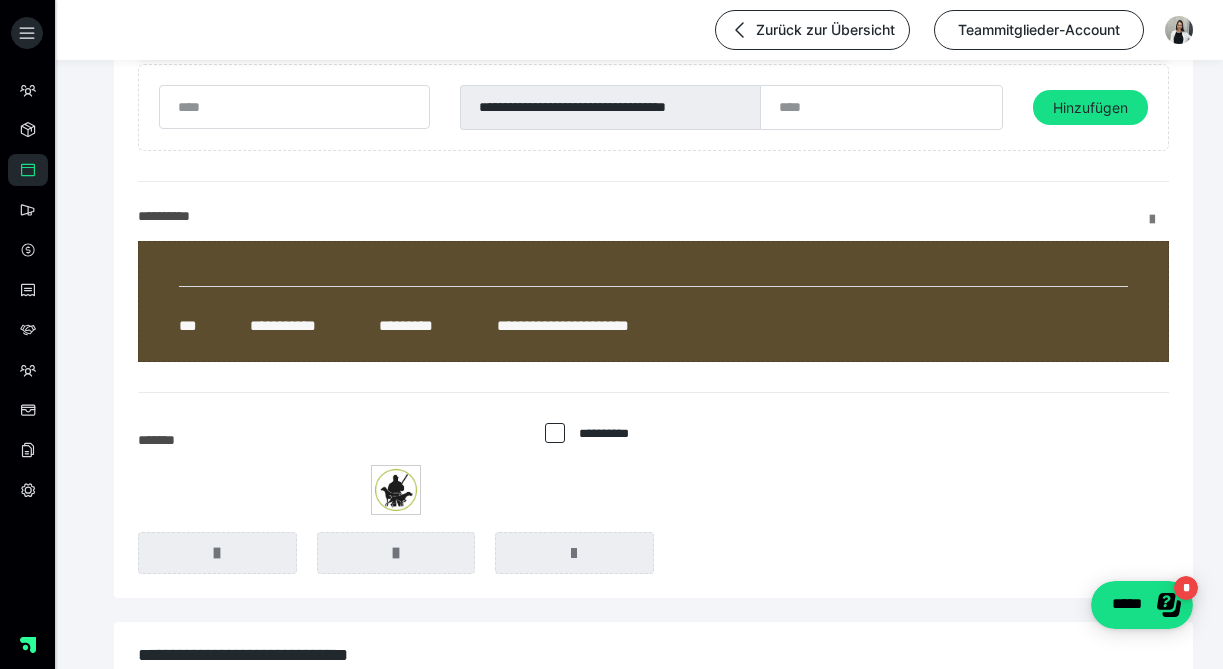 click at bounding box center [1159, 220] 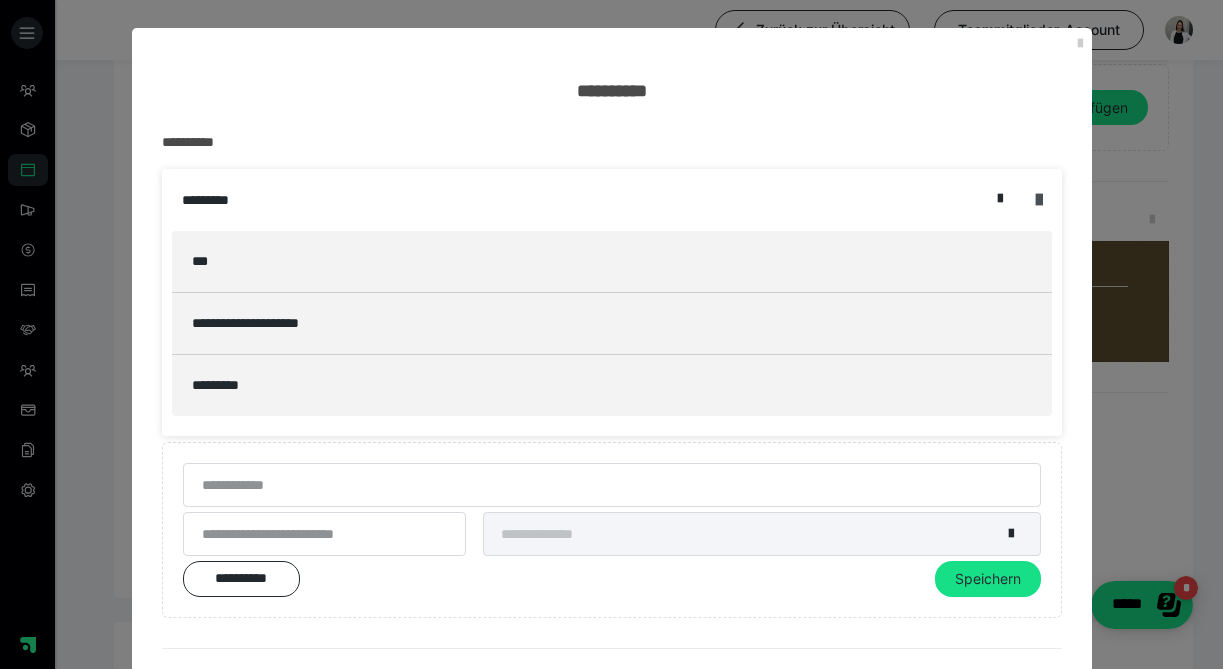 click at bounding box center (1039, 200) 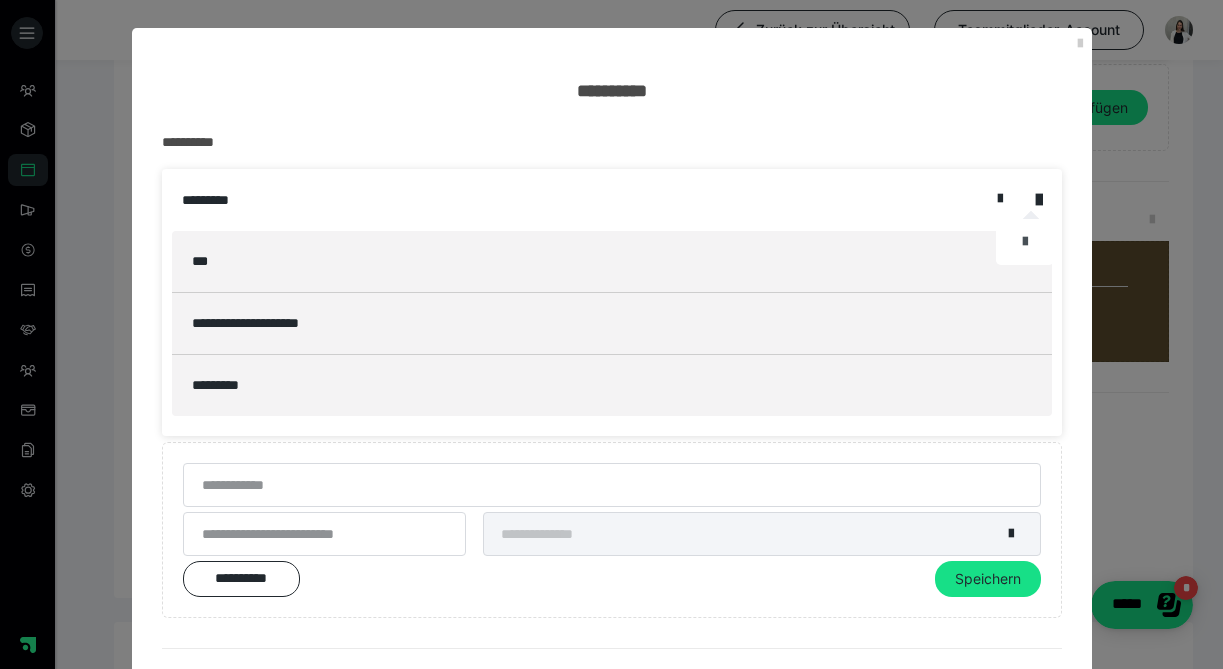 click at bounding box center [1025, 242] 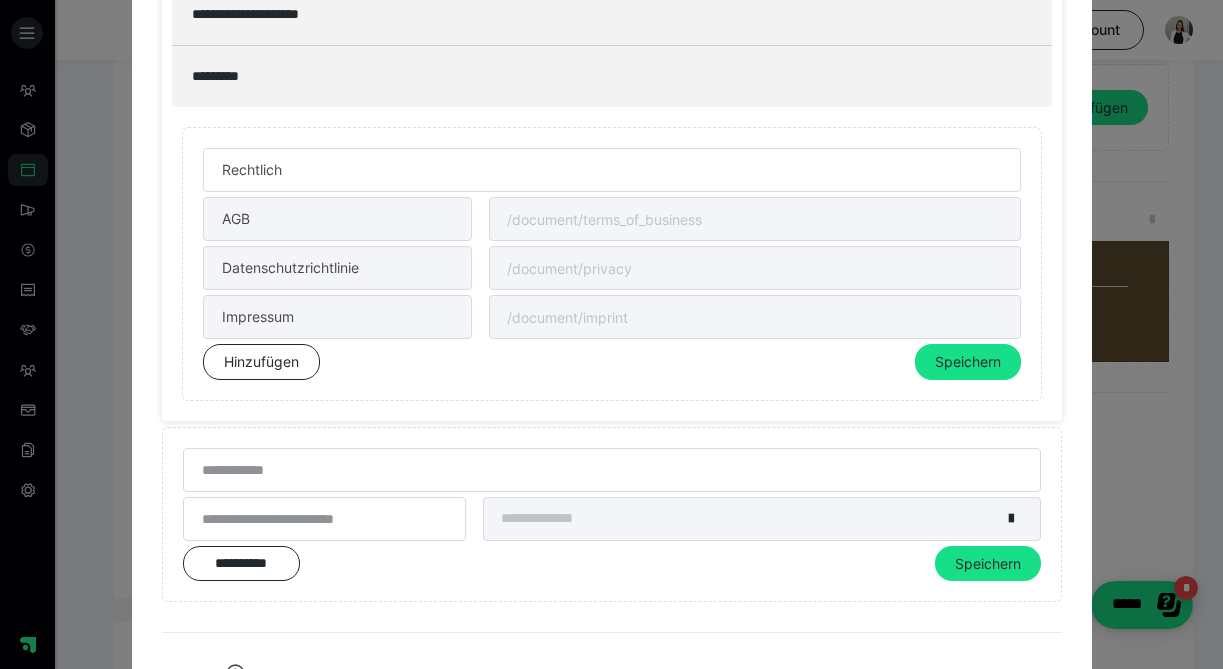 scroll, scrollTop: 311, scrollLeft: 0, axis: vertical 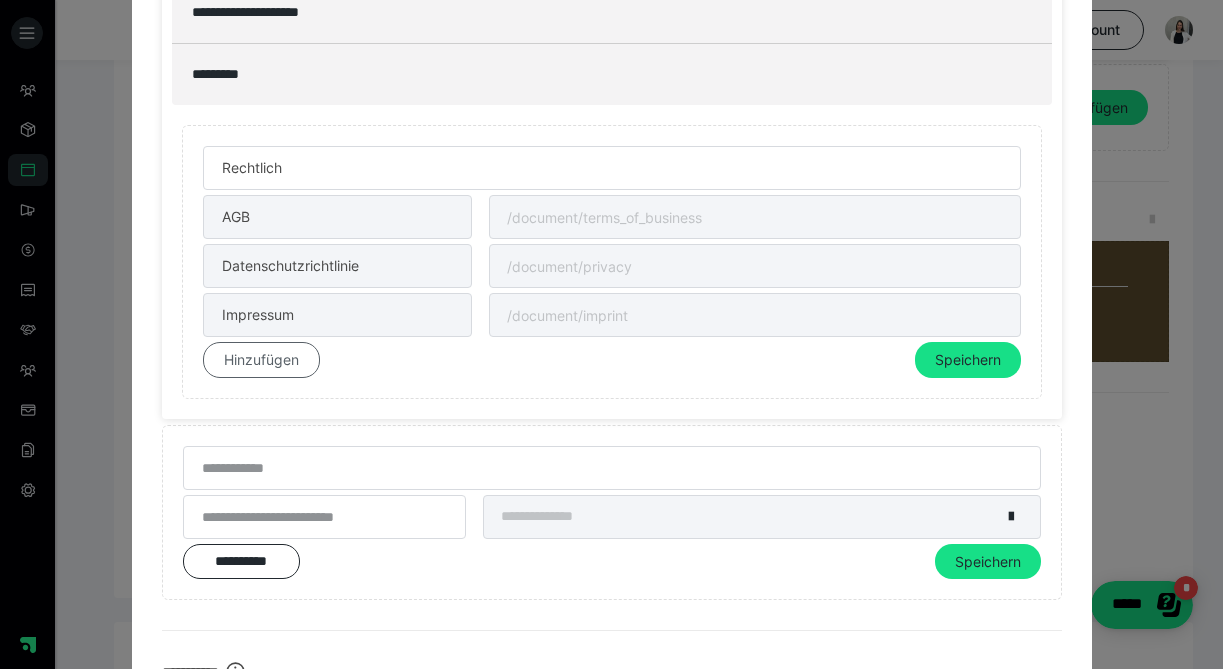 click on "Hinzufügen" at bounding box center [261, 360] 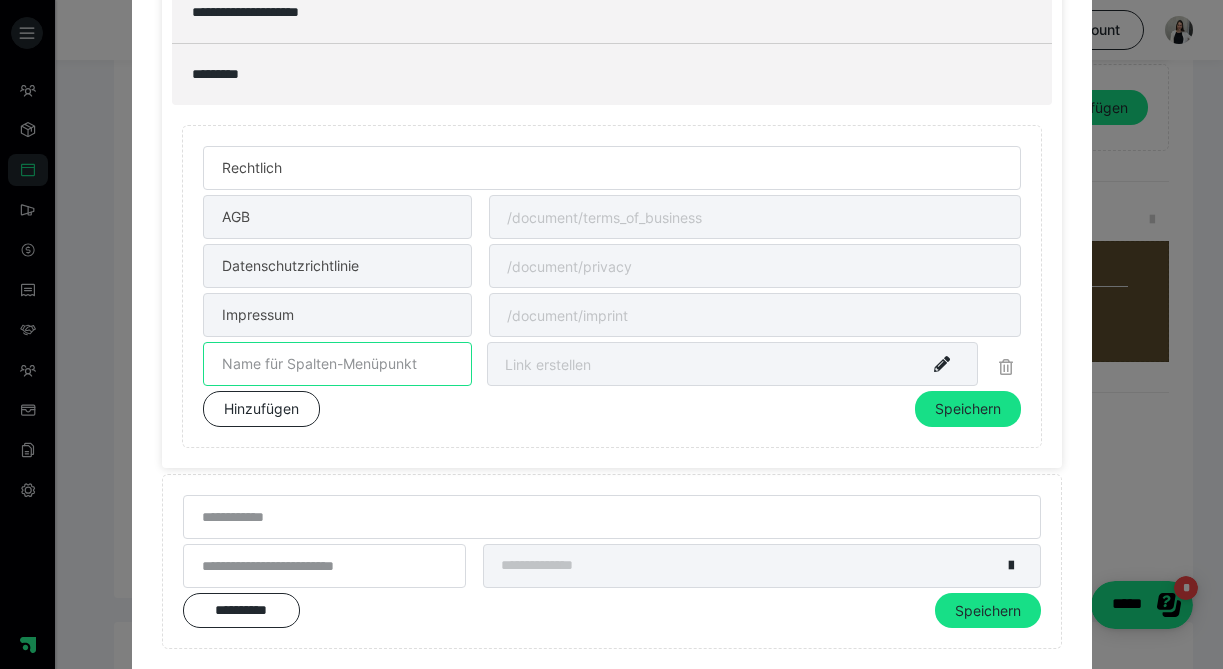 click at bounding box center (338, 364) 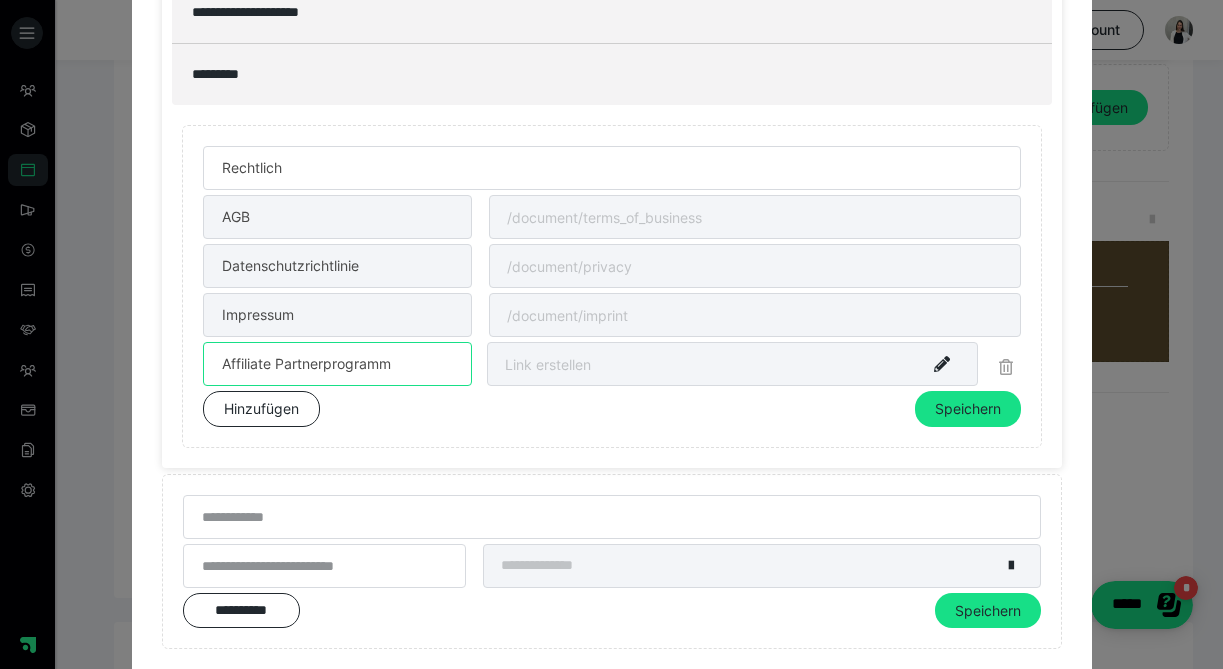 type on "Affiliate Partnerprogramm" 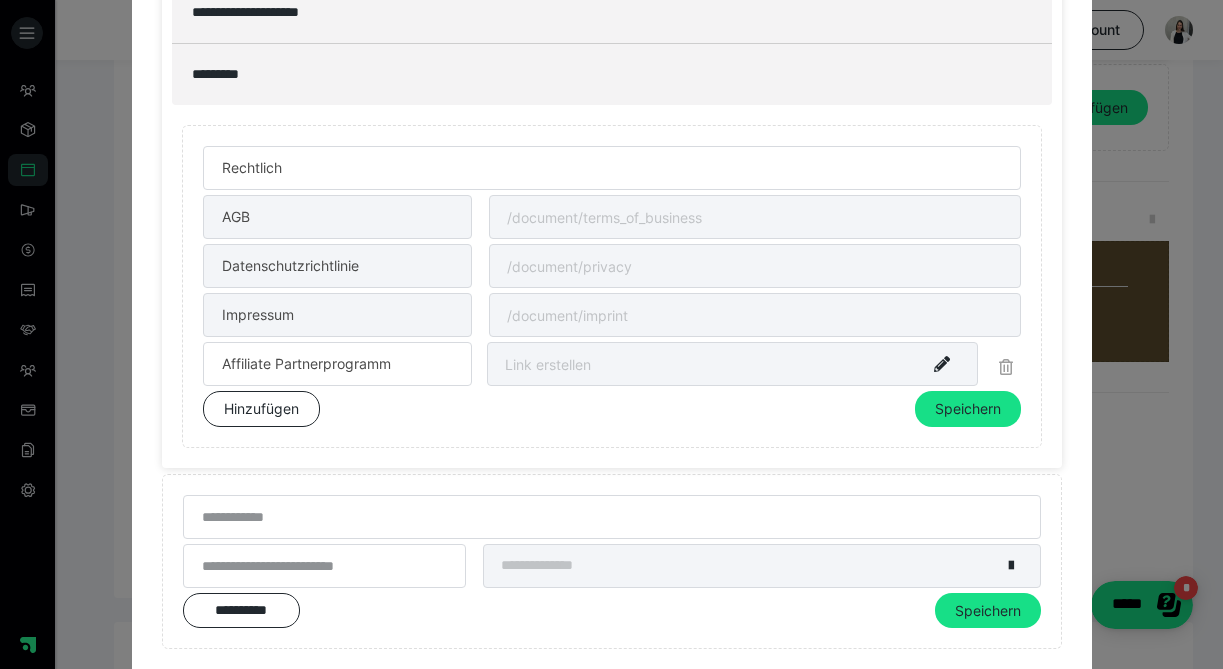 click at bounding box center (732, 364) 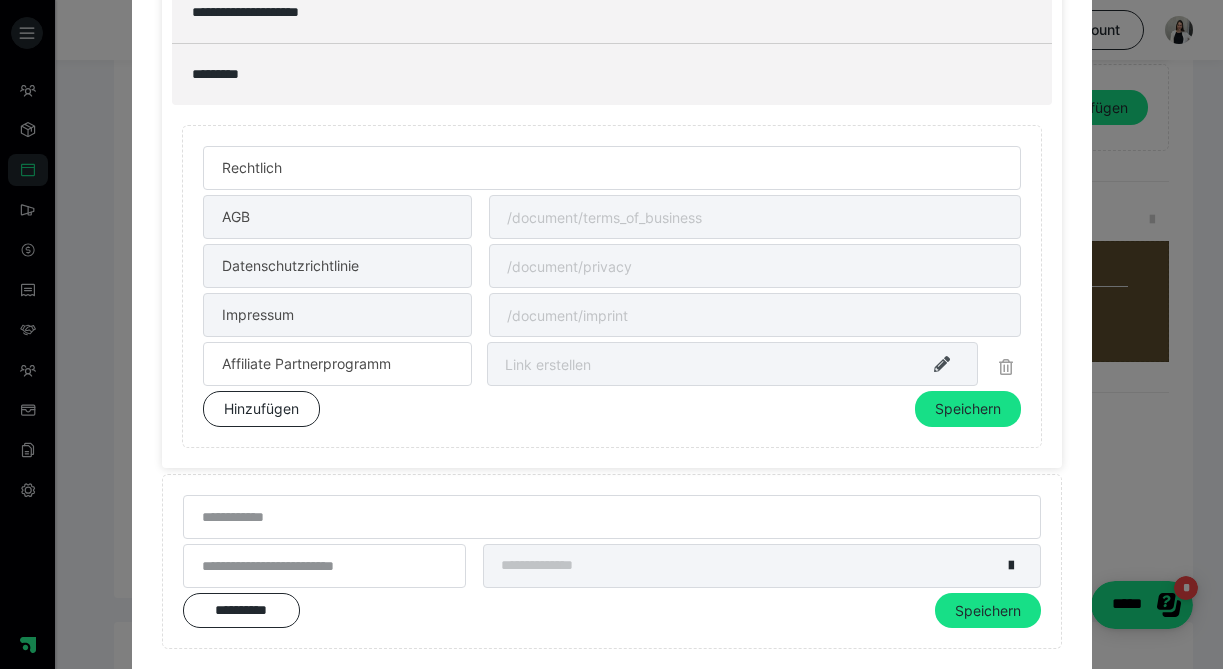 click at bounding box center (942, 364) 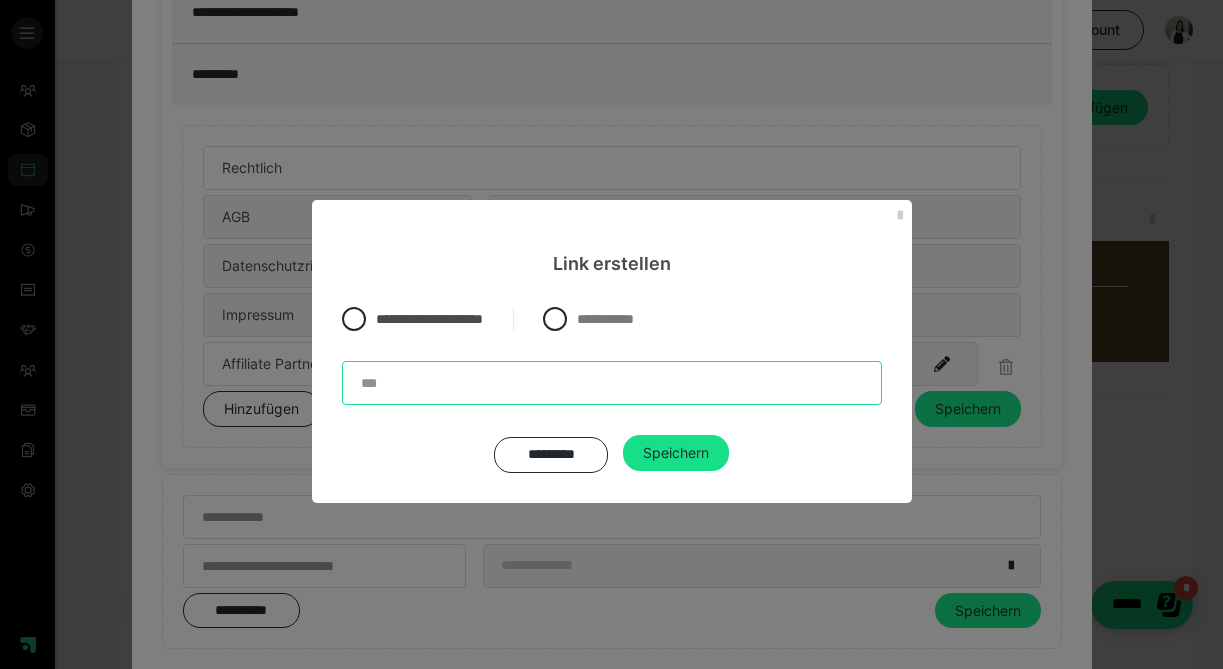 click at bounding box center [612, 383] 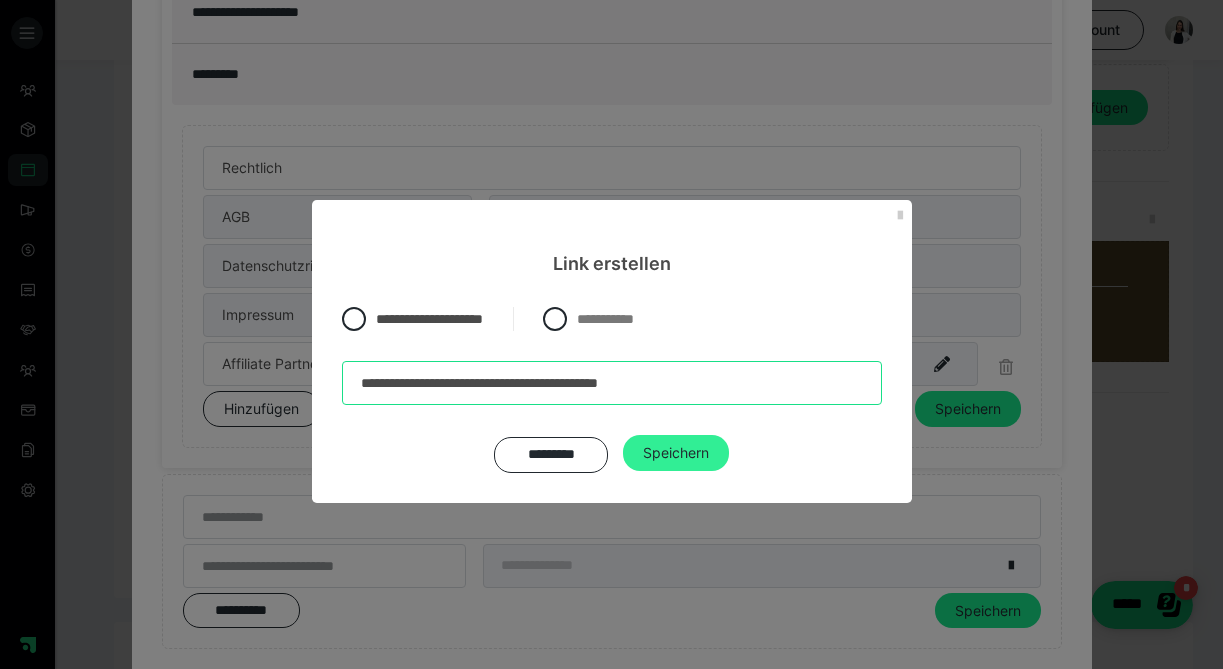 type on "**********" 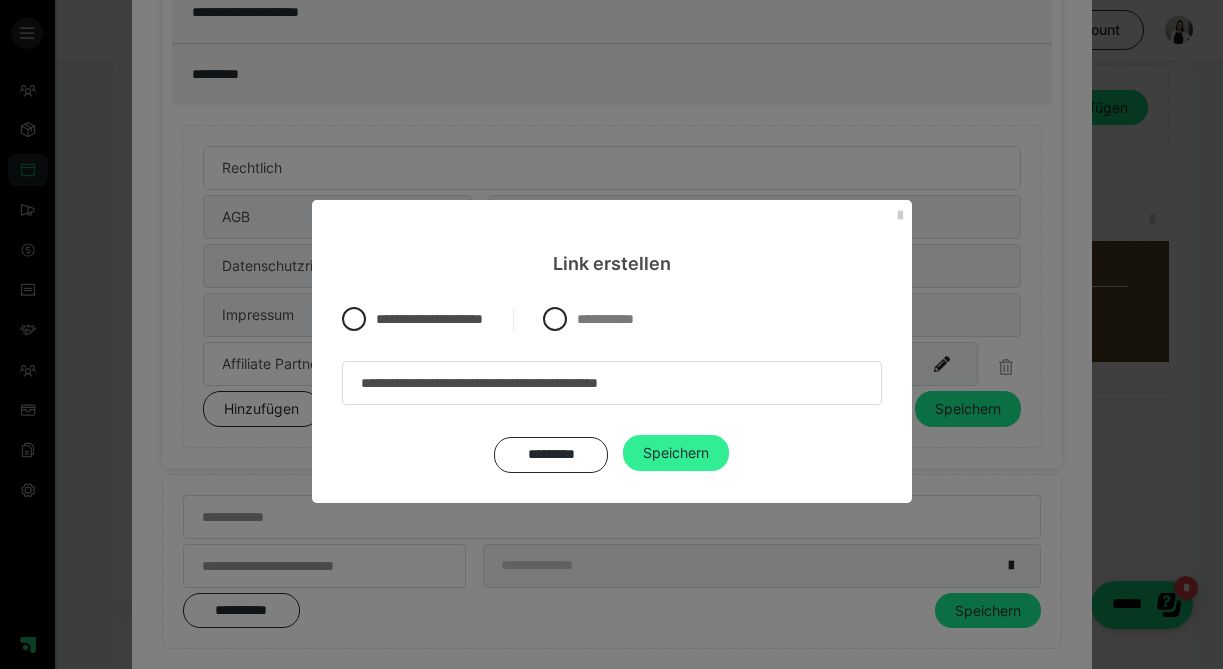 click on "Speichern" at bounding box center [676, 453] 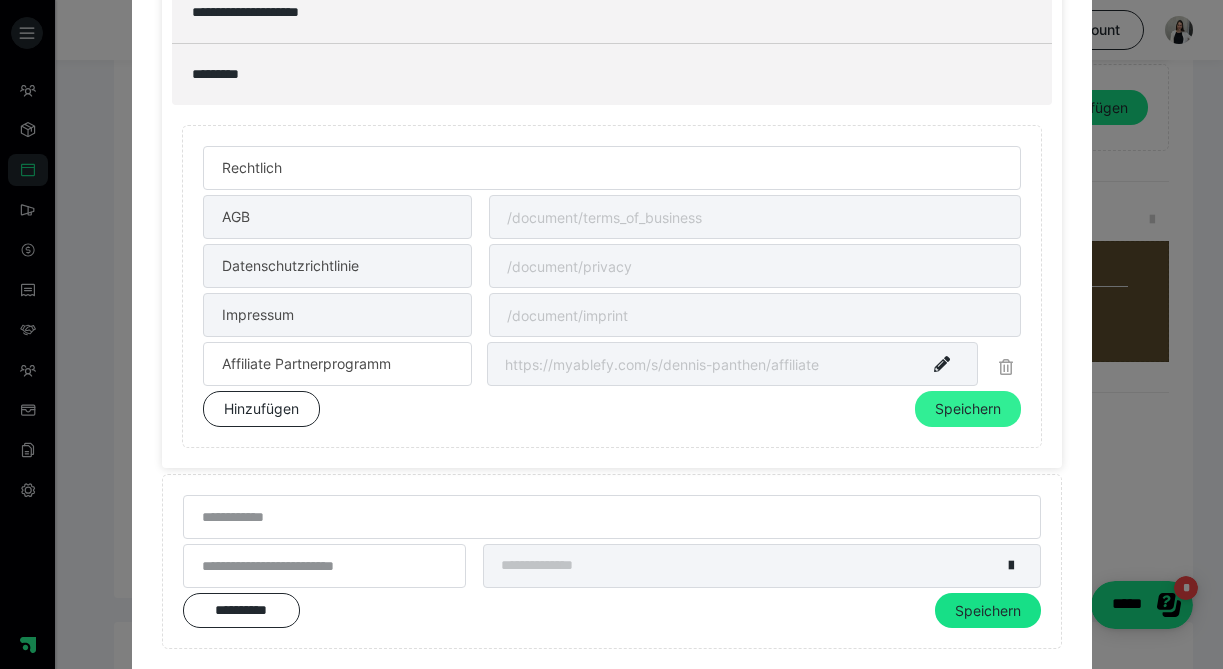 click on "Speichern" at bounding box center [968, 409] 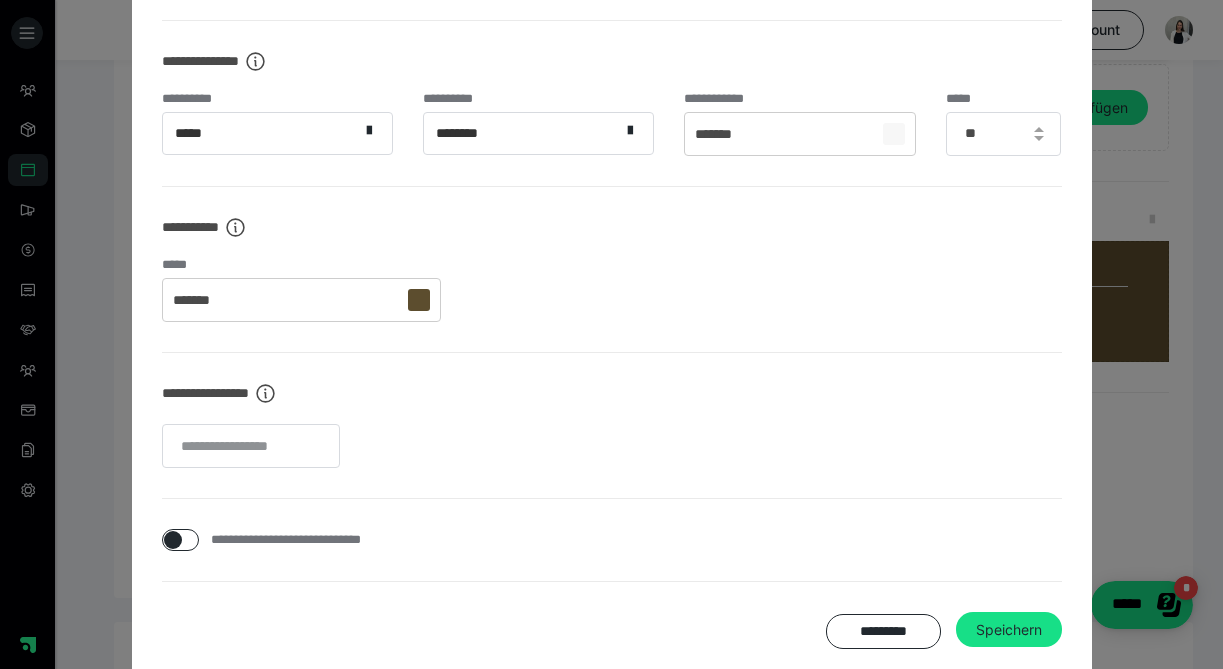 scroll, scrollTop: 892, scrollLeft: 0, axis: vertical 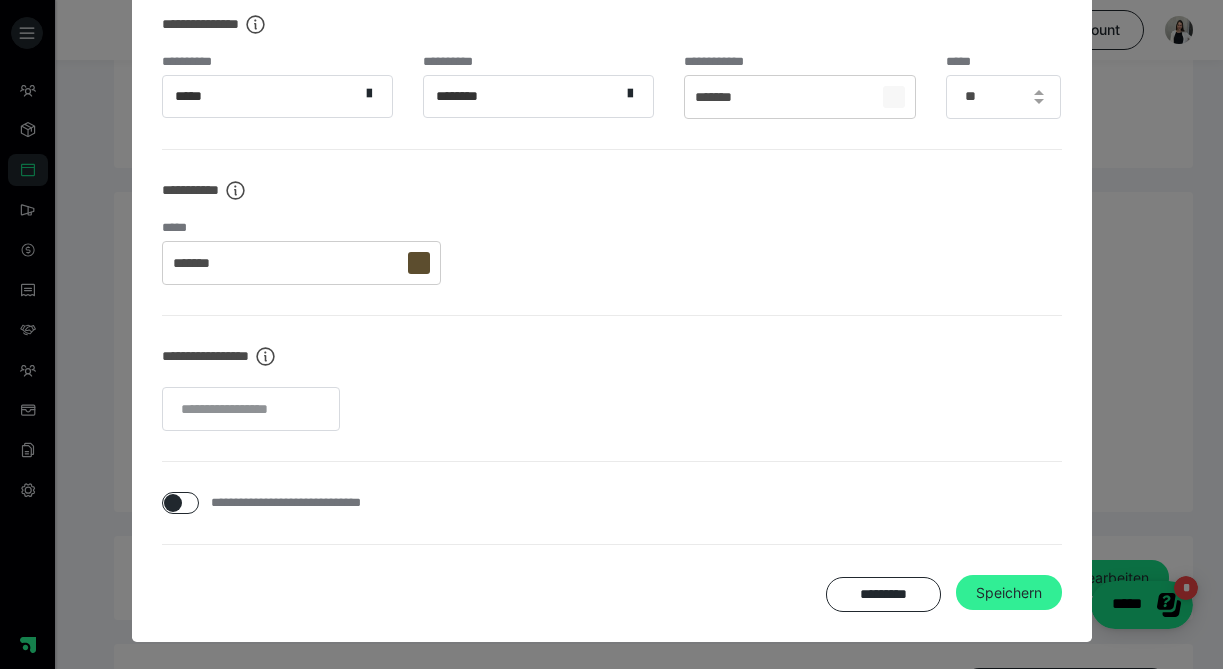 click on "Speichern" at bounding box center [1009, 593] 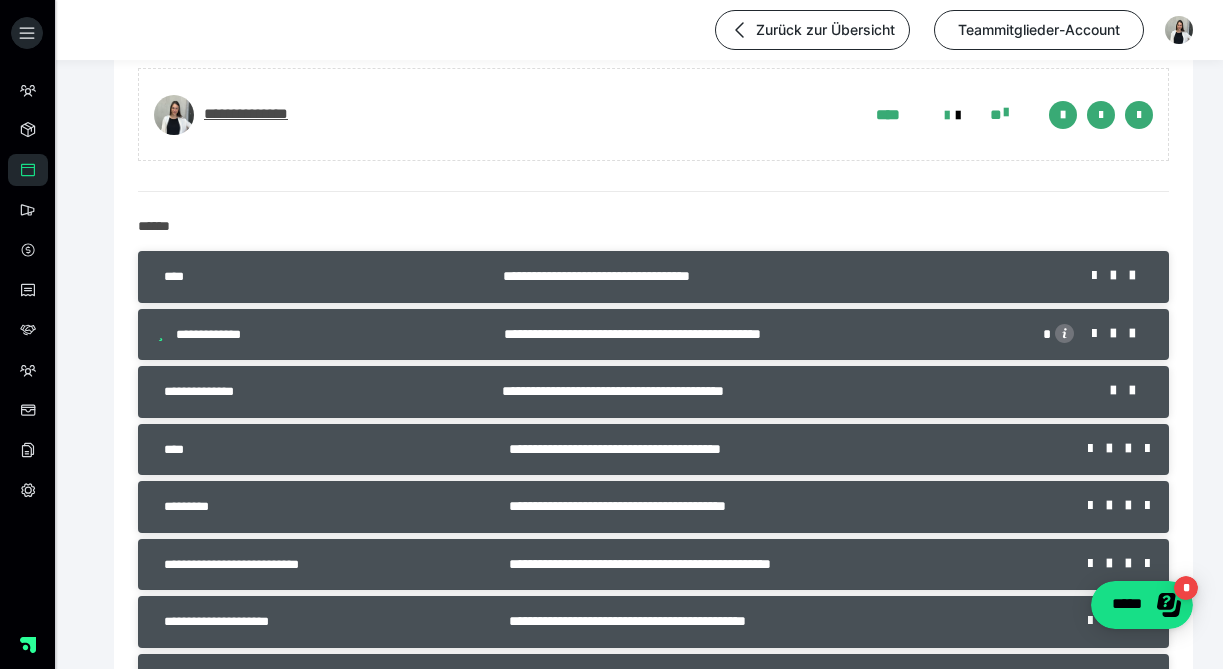 scroll, scrollTop: 236, scrollLeft: 0, axis: vertical 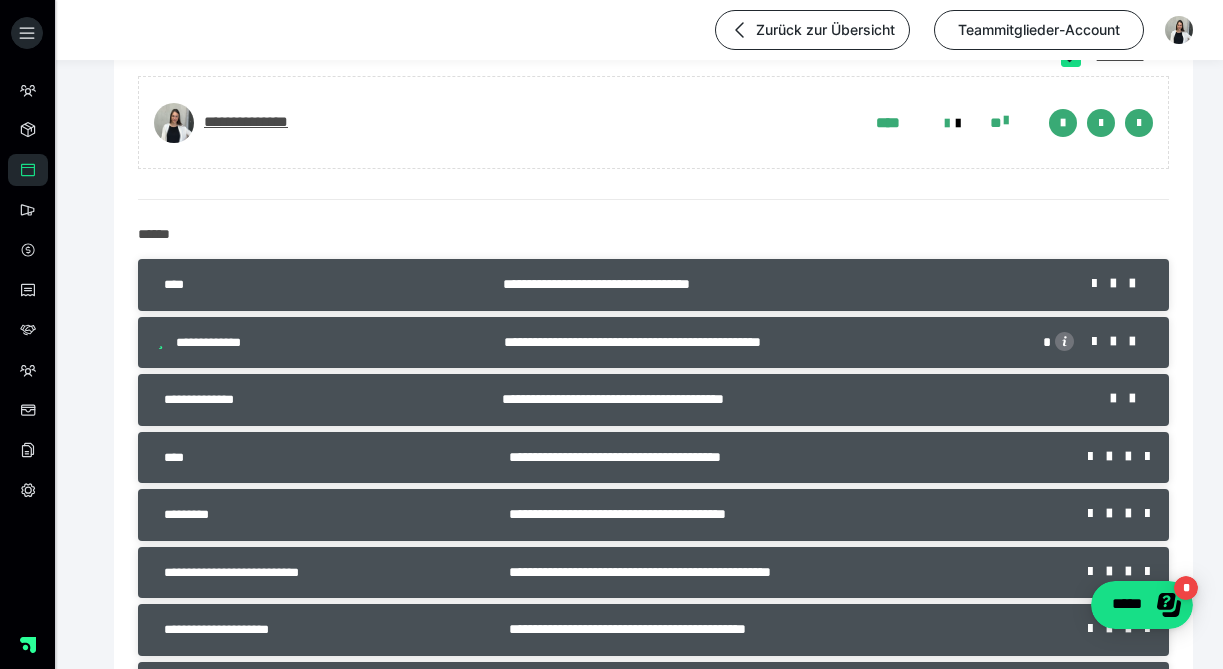 click on "**********" at bounding box center (782, 284) 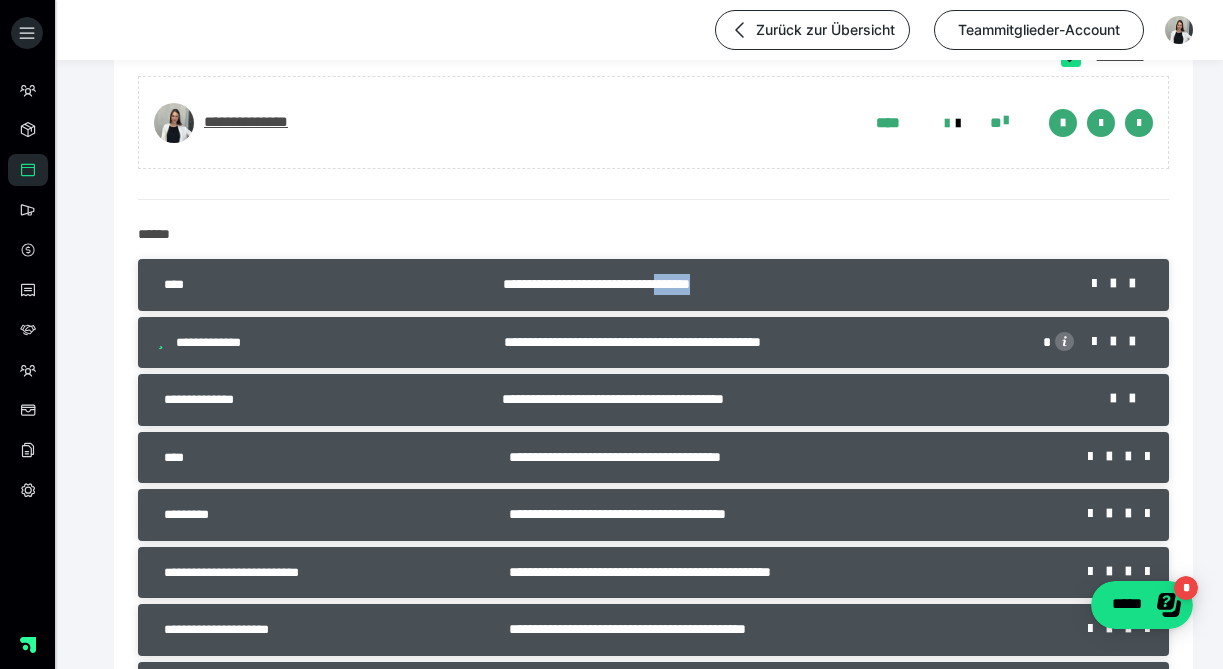 click on "**********" at bounding box center [782, 284] 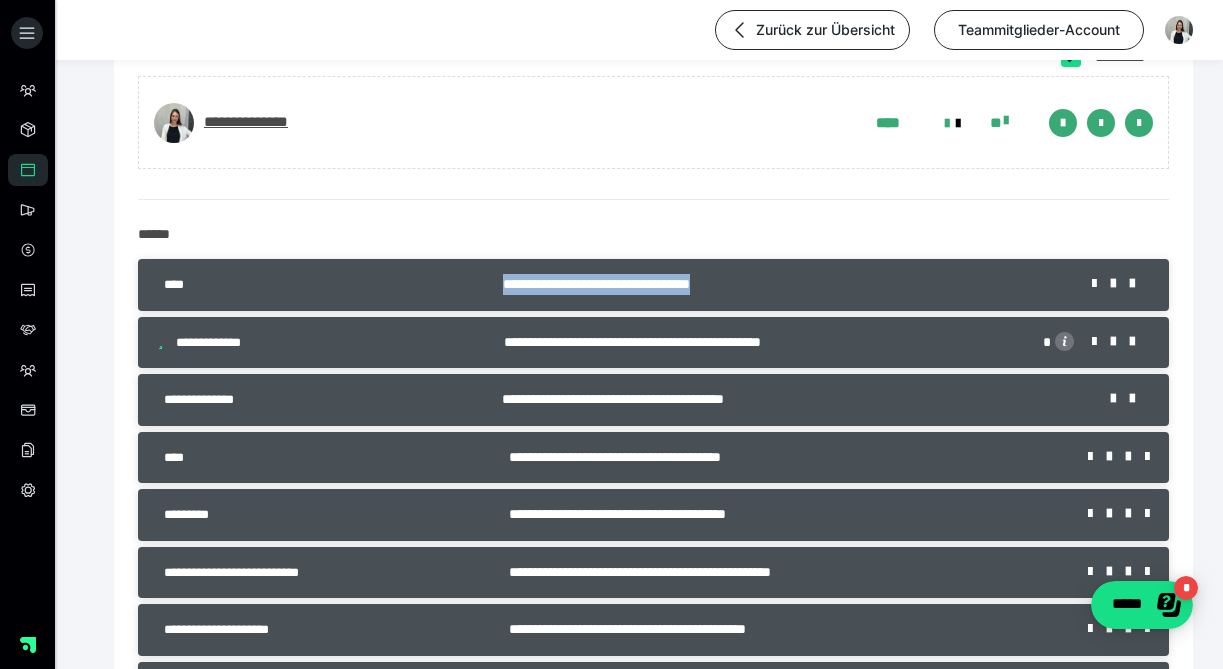click on "**********" at bounding box center [782, 284] 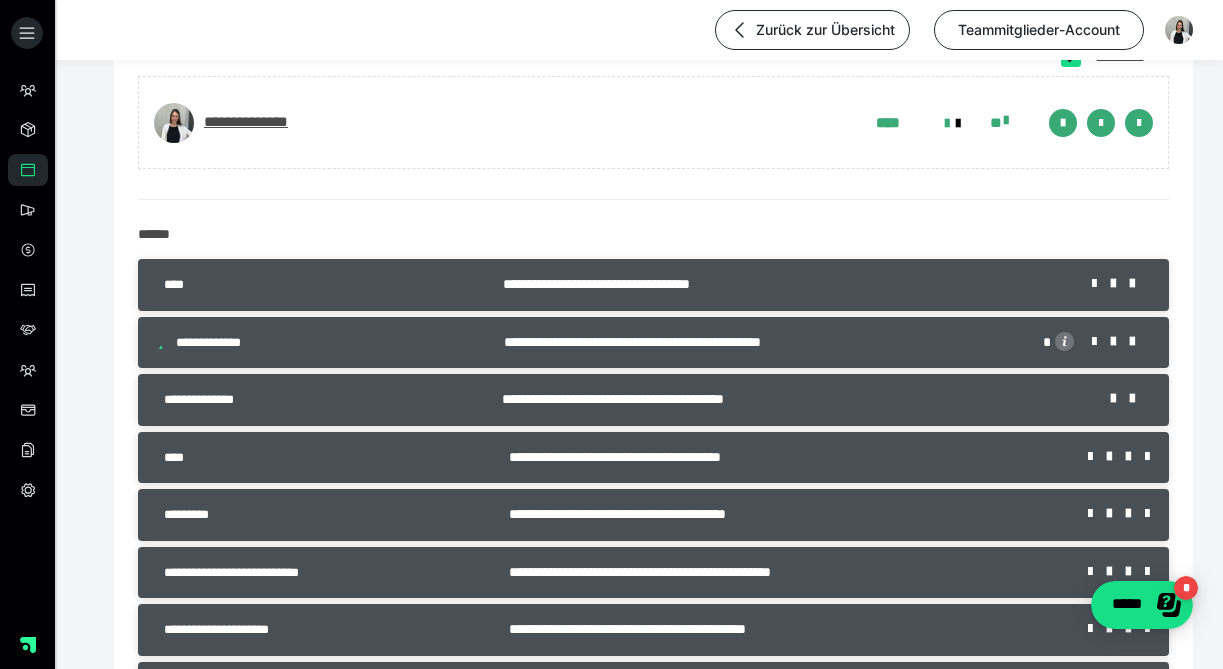 click on "**********" at bounding box center [653, 122] 